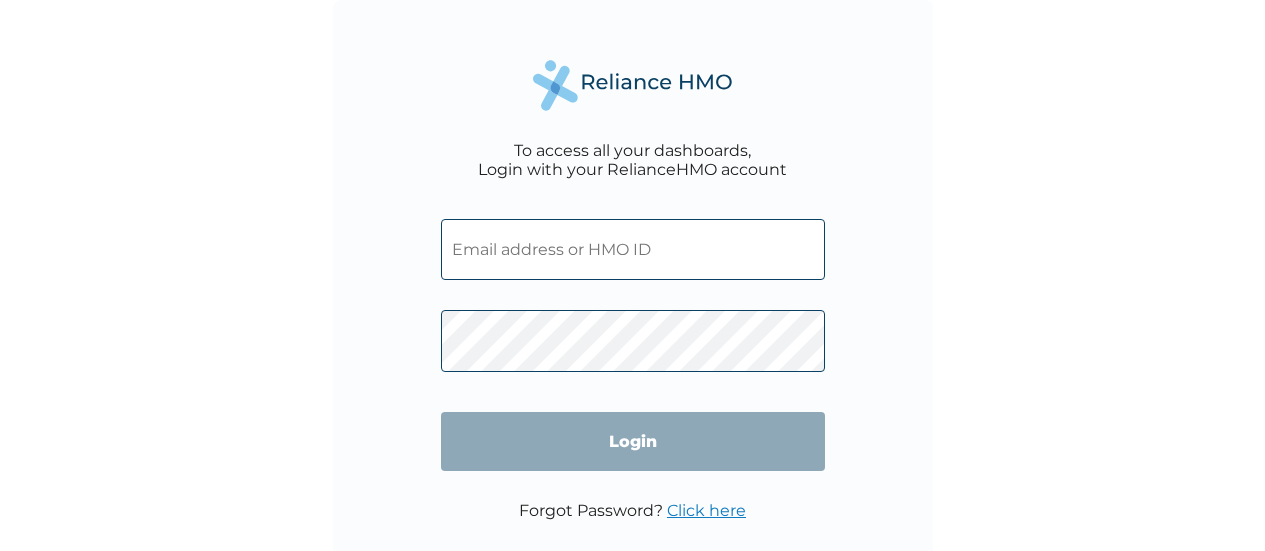 scroll, scrollTop: 0, scrollLeft: 0, axis: both 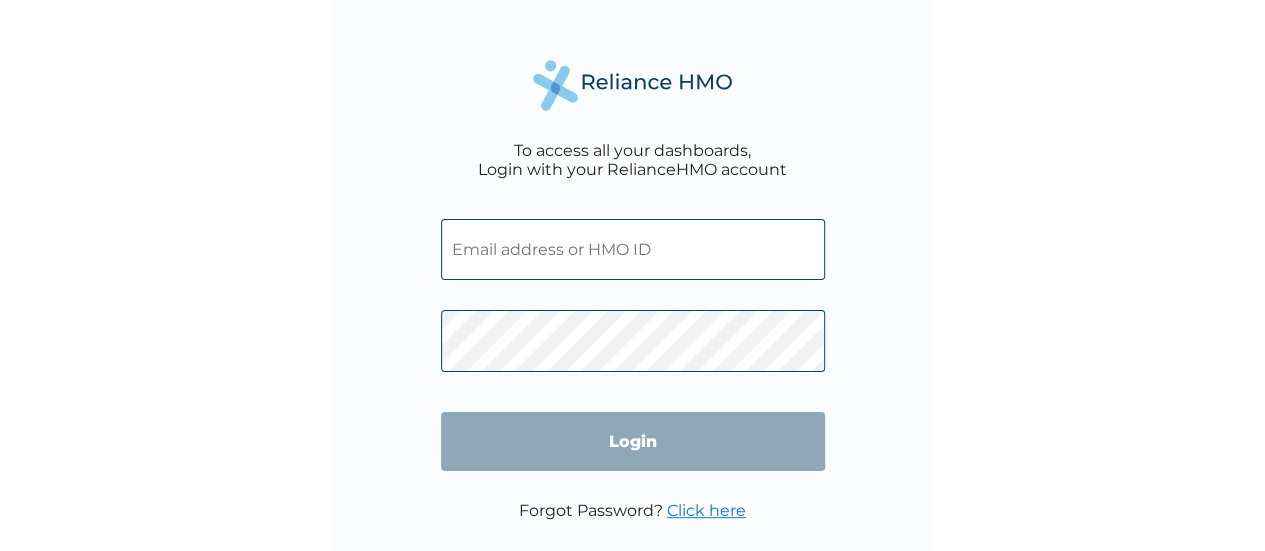 click at bounding box center [633, 249] 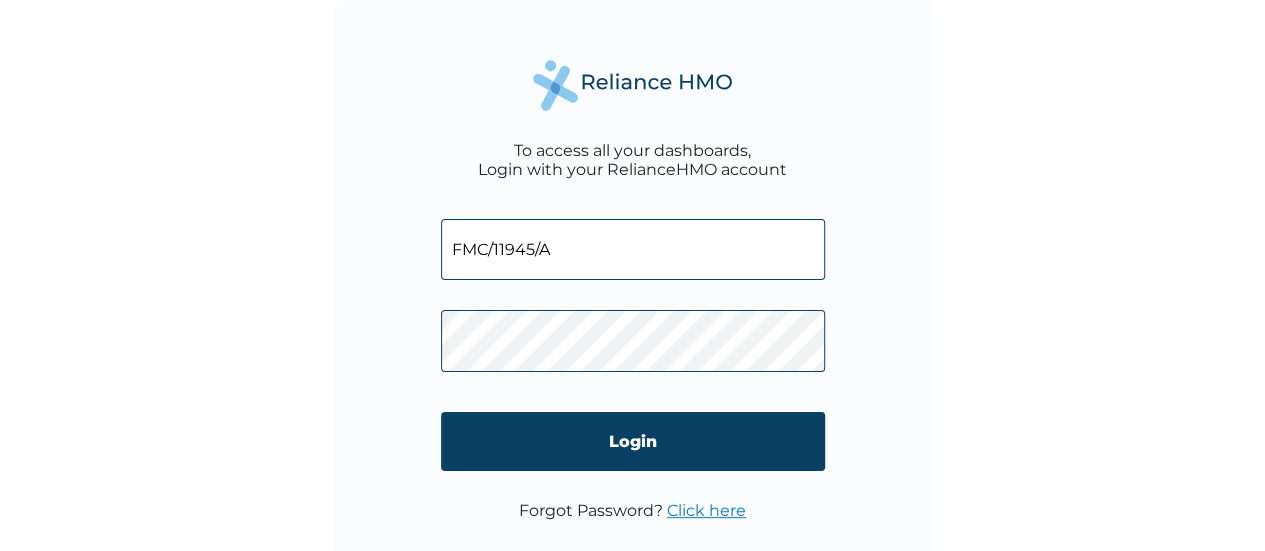 type on "[LICENSE]" 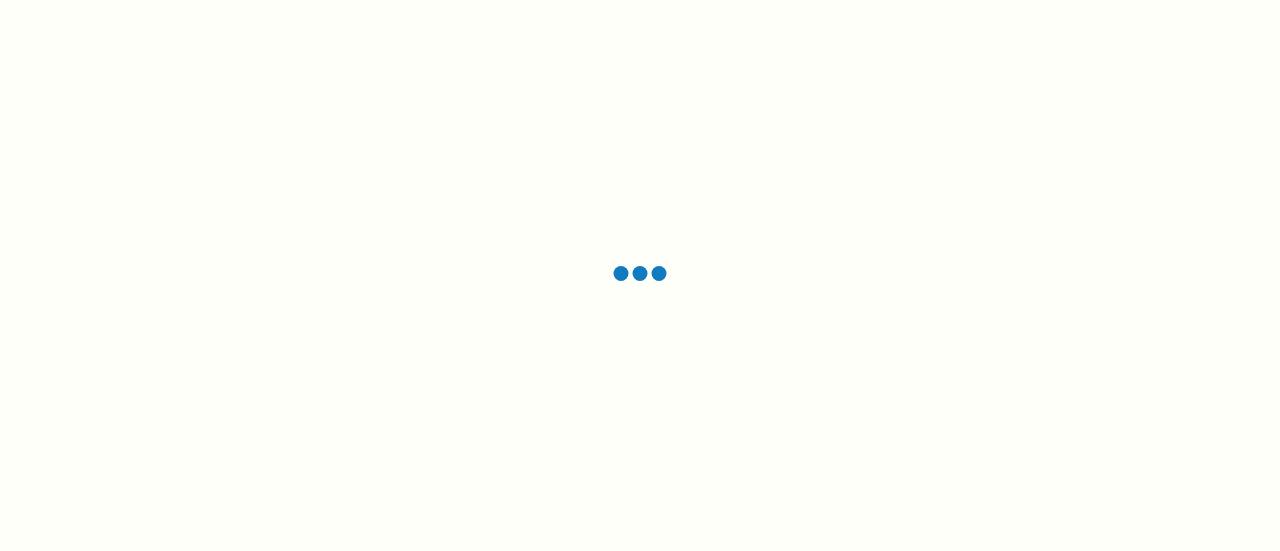 scroll, scrollTop: 0, scrollLeft: 0, axis: both 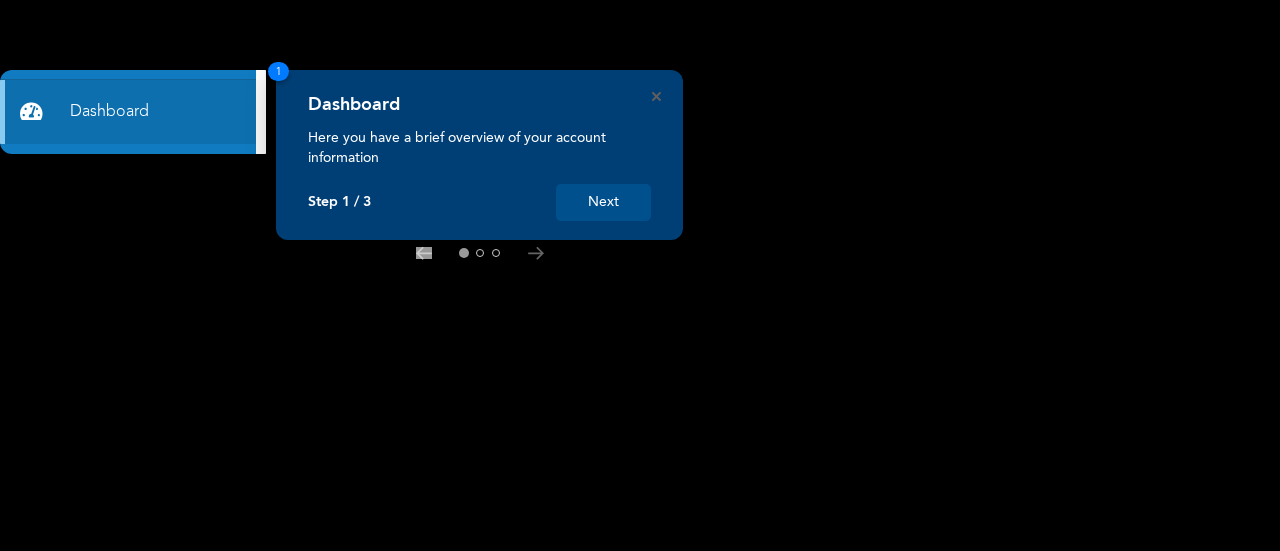 click on "Next" at bounding box center (603, 202) 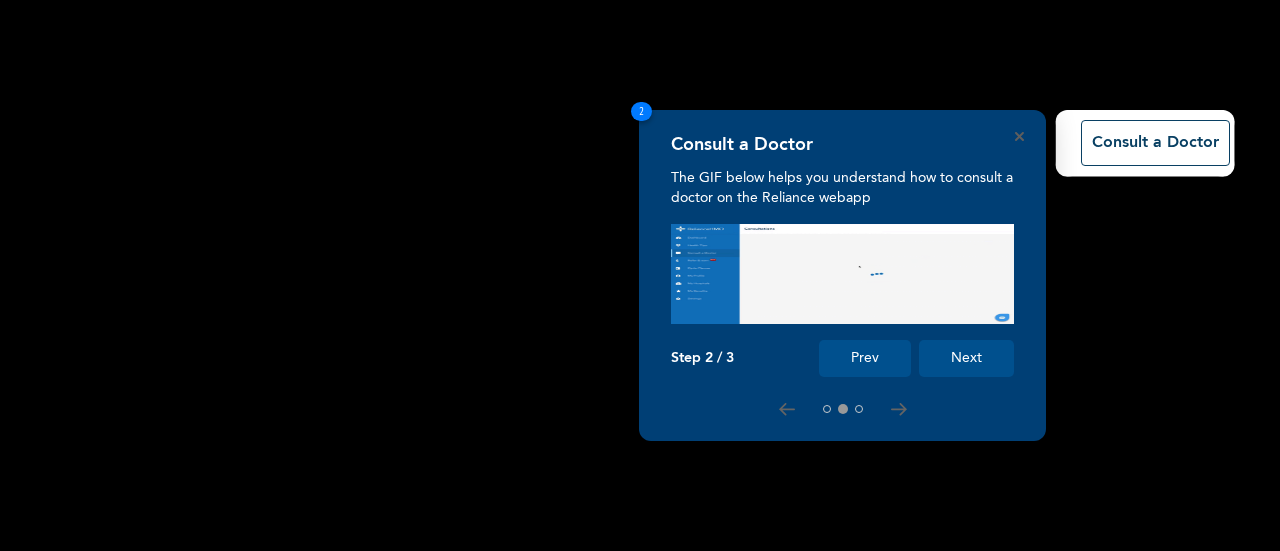 click on "Prev" at bounding box center [865, 358] 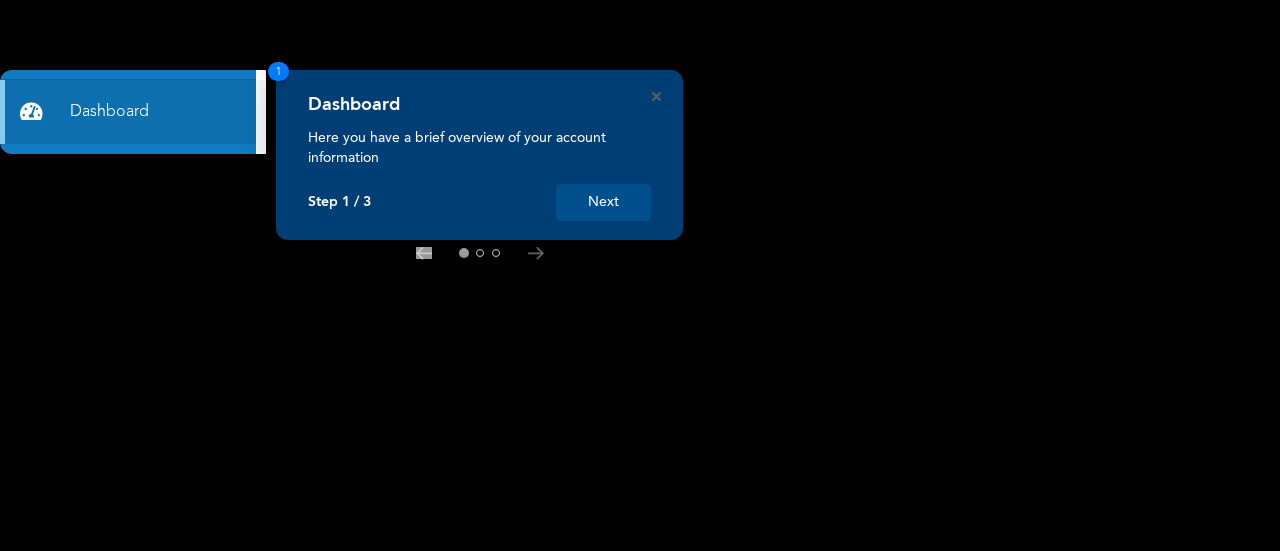 click on "Next" at bounding box center [603, 202] 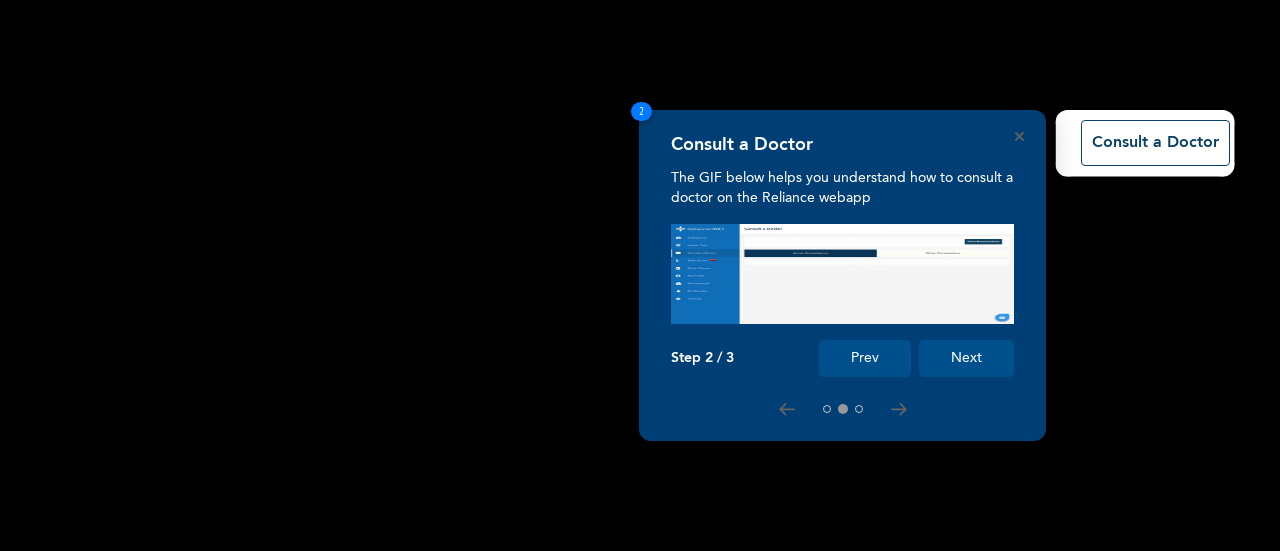 click on "Next" at bounding box center (966, 358) 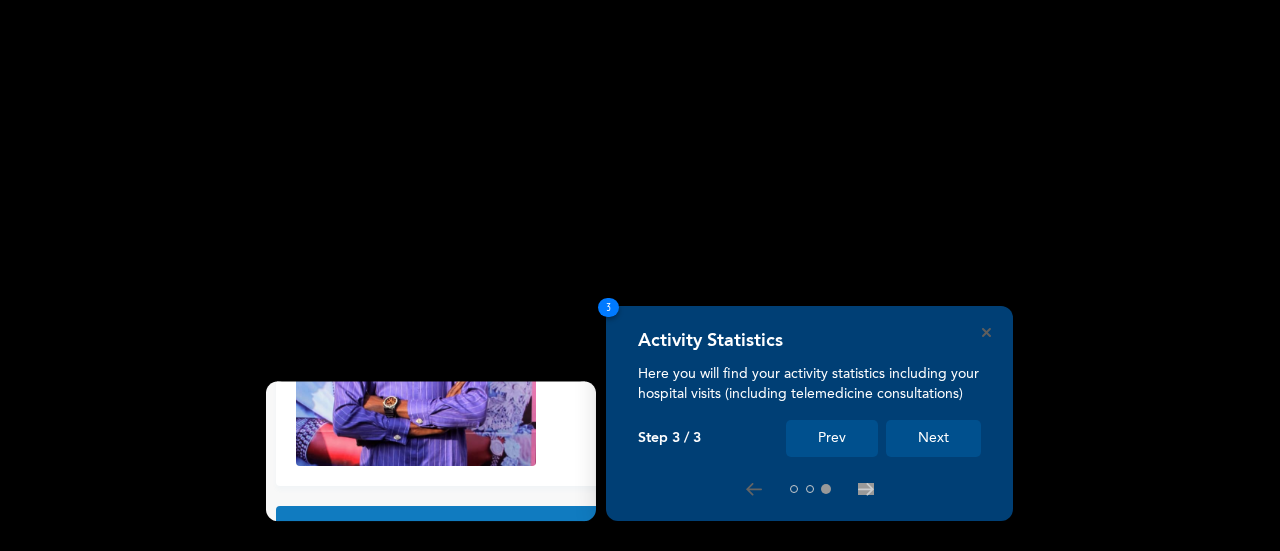 scroll, scrollTop: 223, scrollLeft: 0, axis: vertical 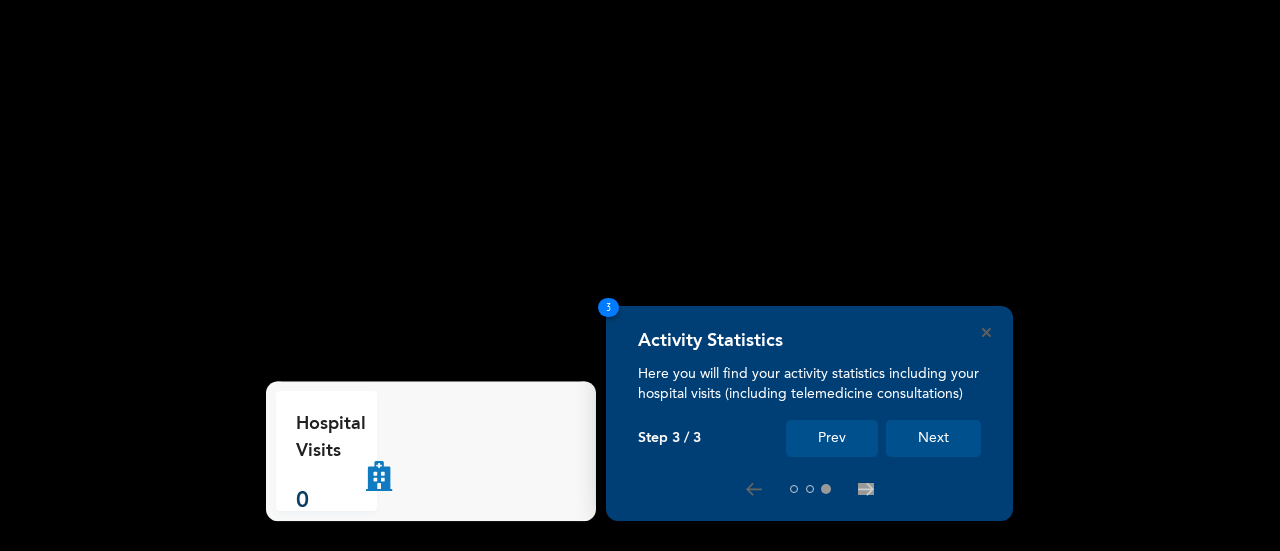 click on "Next" at bounding box center [933, 438] 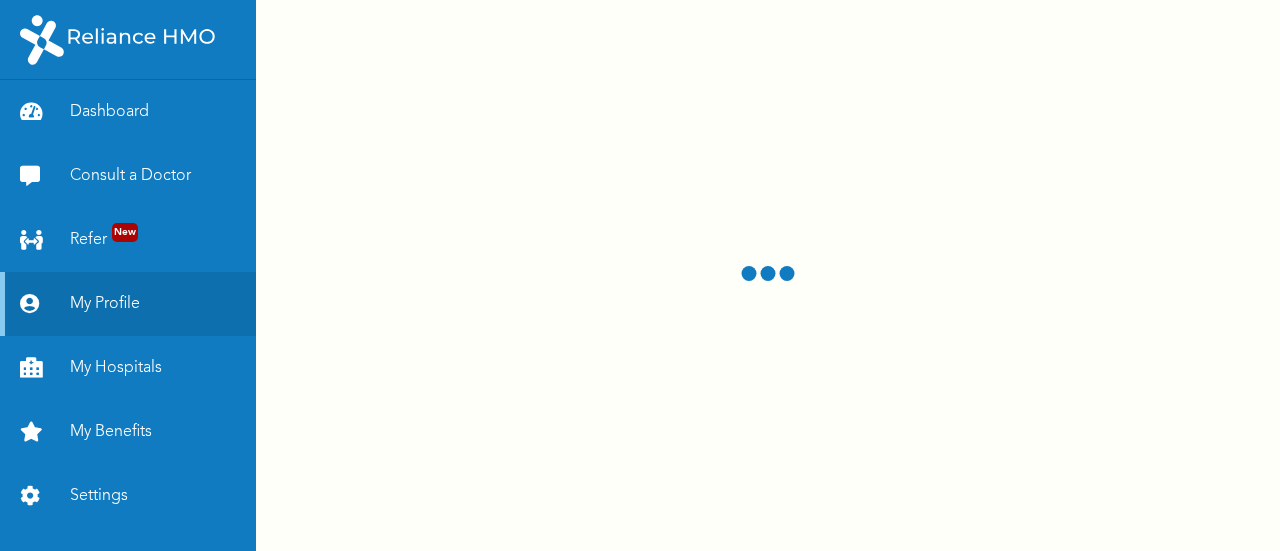 scroll, scrollTop: 0, scrollLeft: 0, axis: both 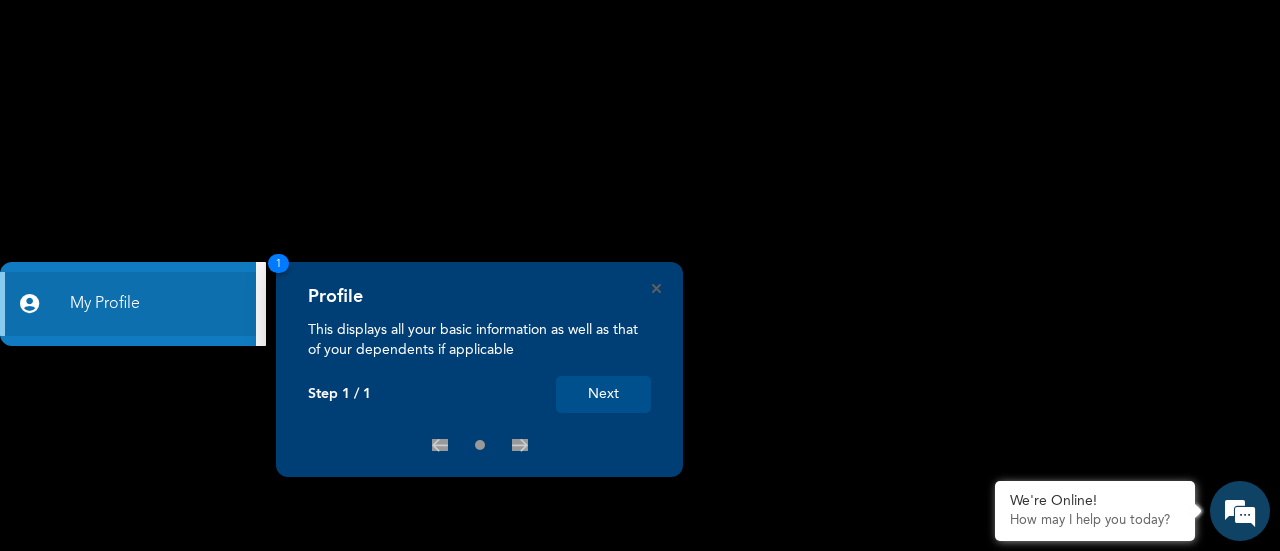 click on "Next" at bounding box center (603, 394) 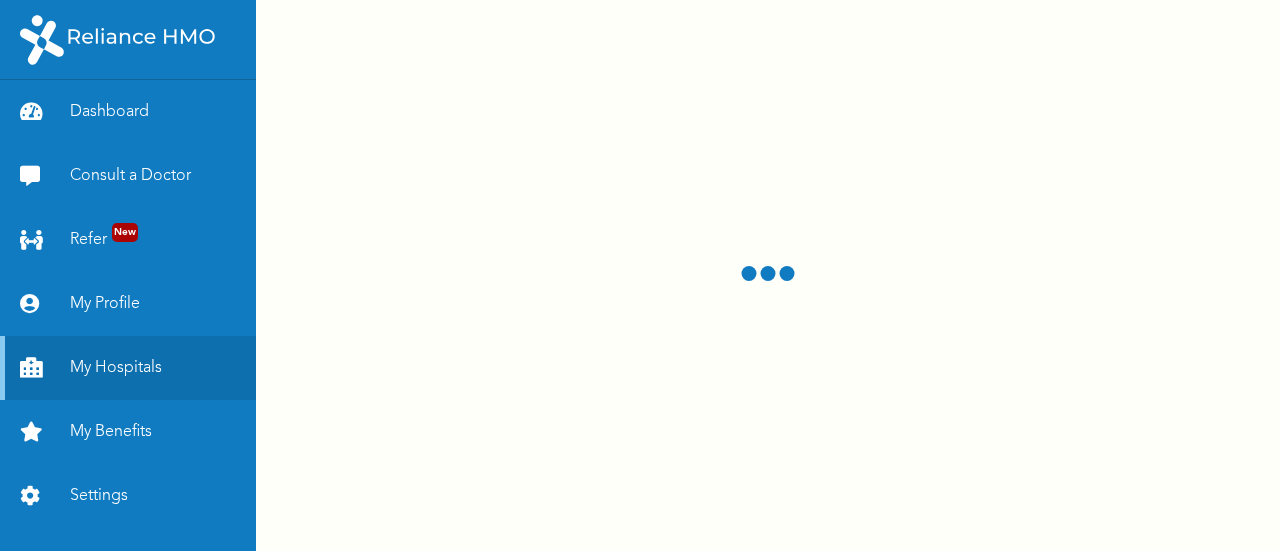 scroll, scrollTop: 0, scrollLeft: 0, axis: both 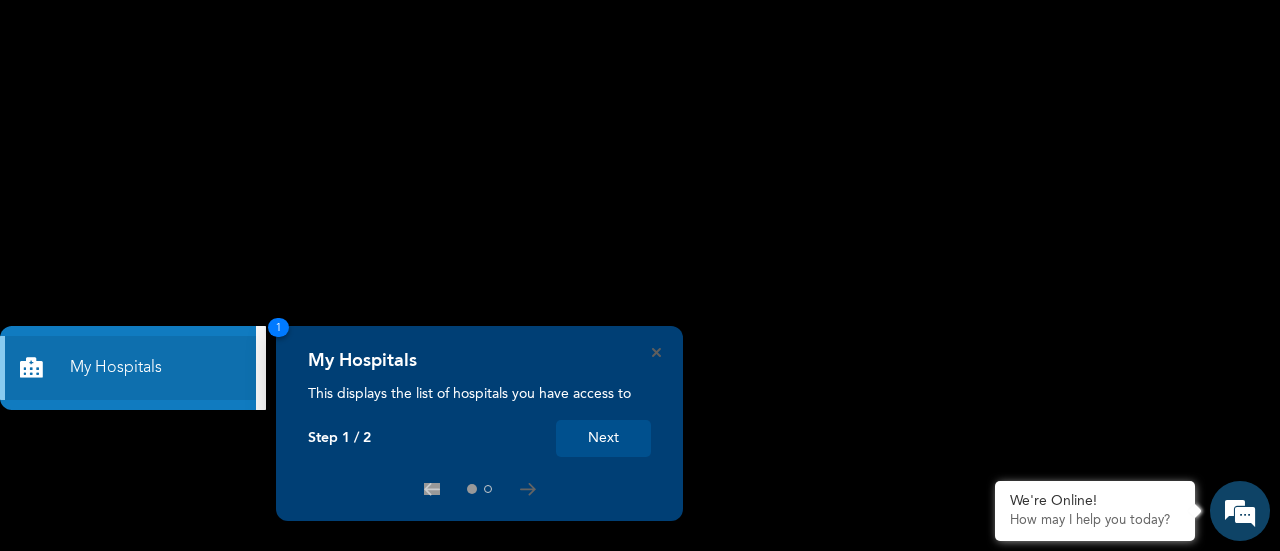 click on "Next" at bounding box center [603, 438] 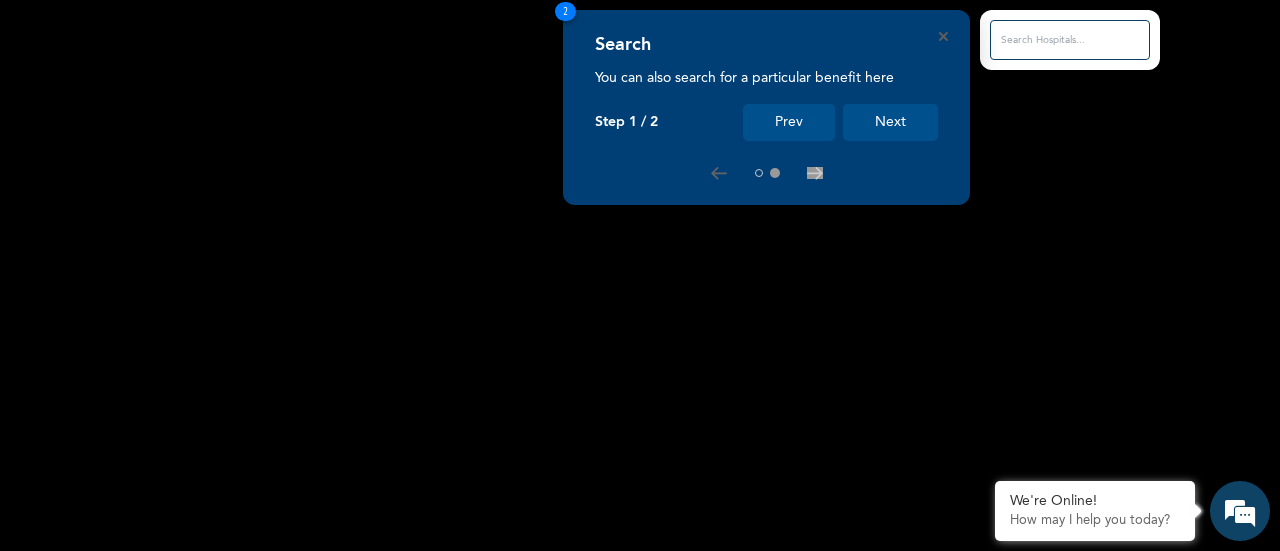 scroll, scrollTop: 0, scrollLeft: 0, axis: both 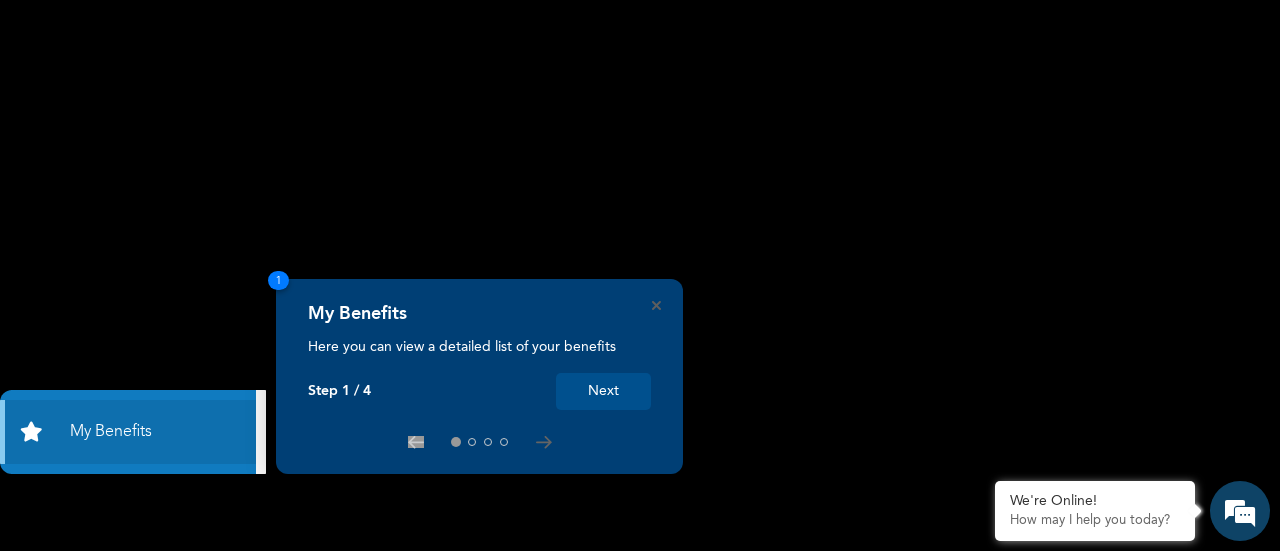 click on "Next" at bounding box center [603, 391] 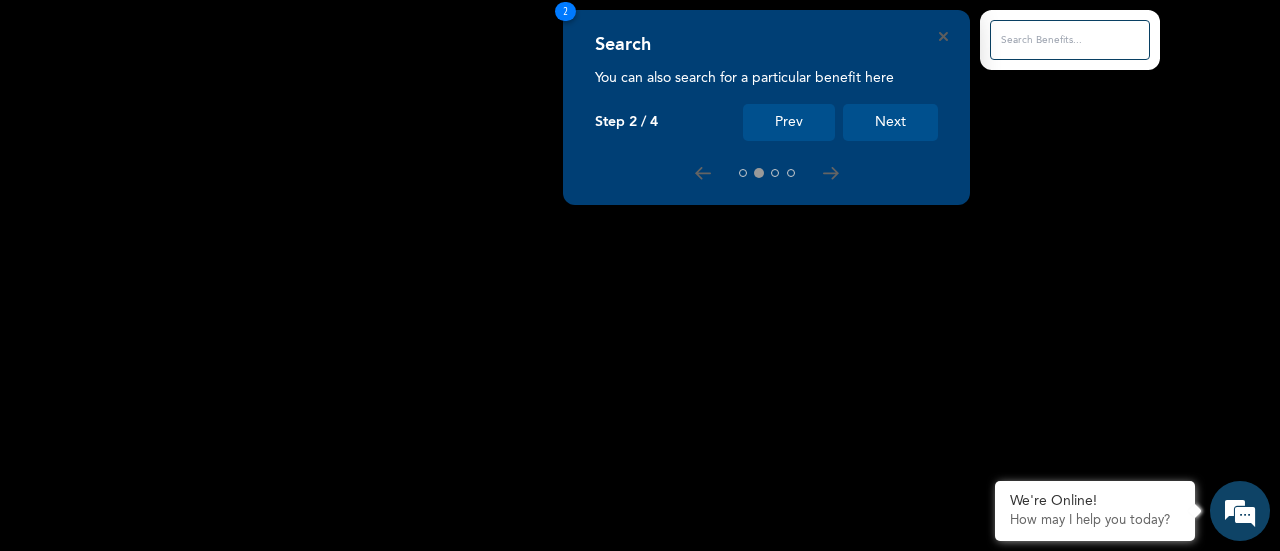 scroll, scrollTop: 0, scrollLeft: 0, axis: both 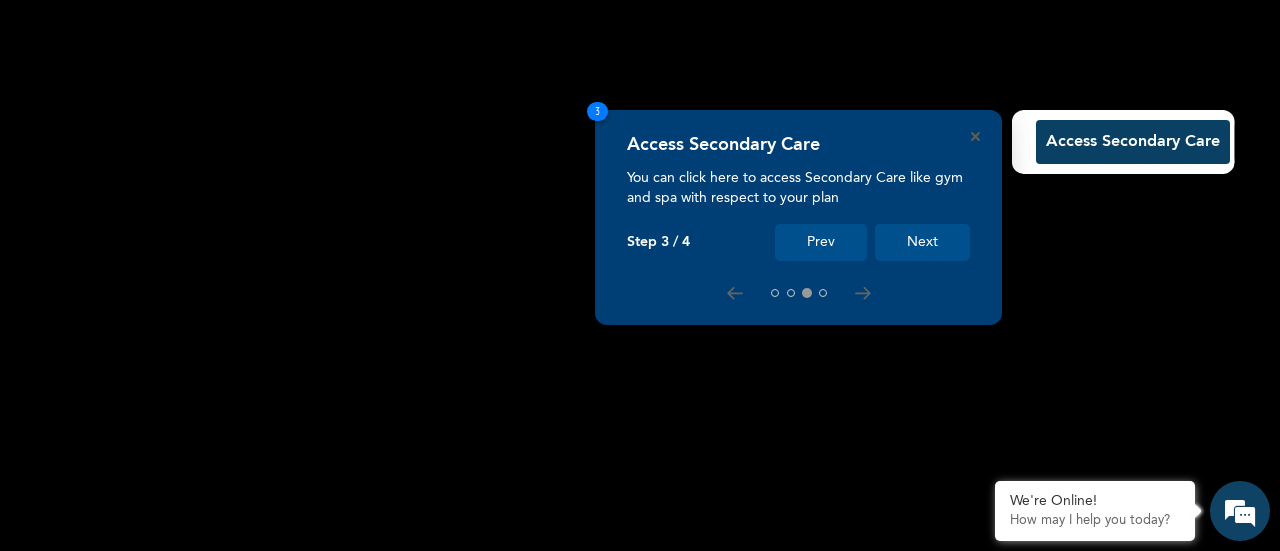 click on "Next" at bounding box center (922, 242) 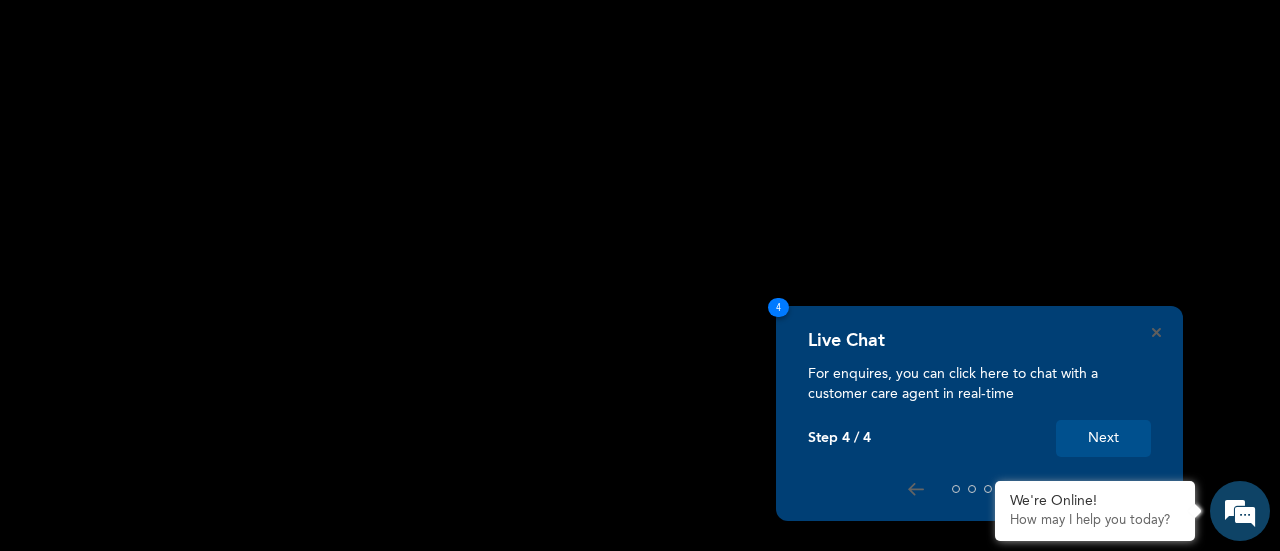 click on "Next" at bounding box center (1103, 438) 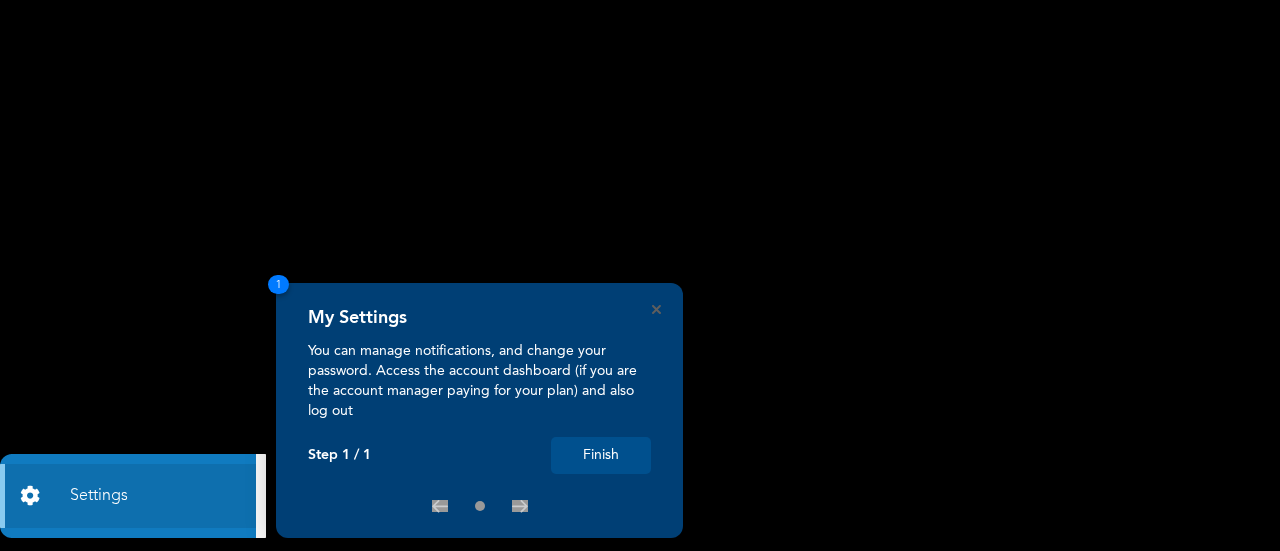 scroll, scrollTop: 0, scrollLeft: 0, axis: both 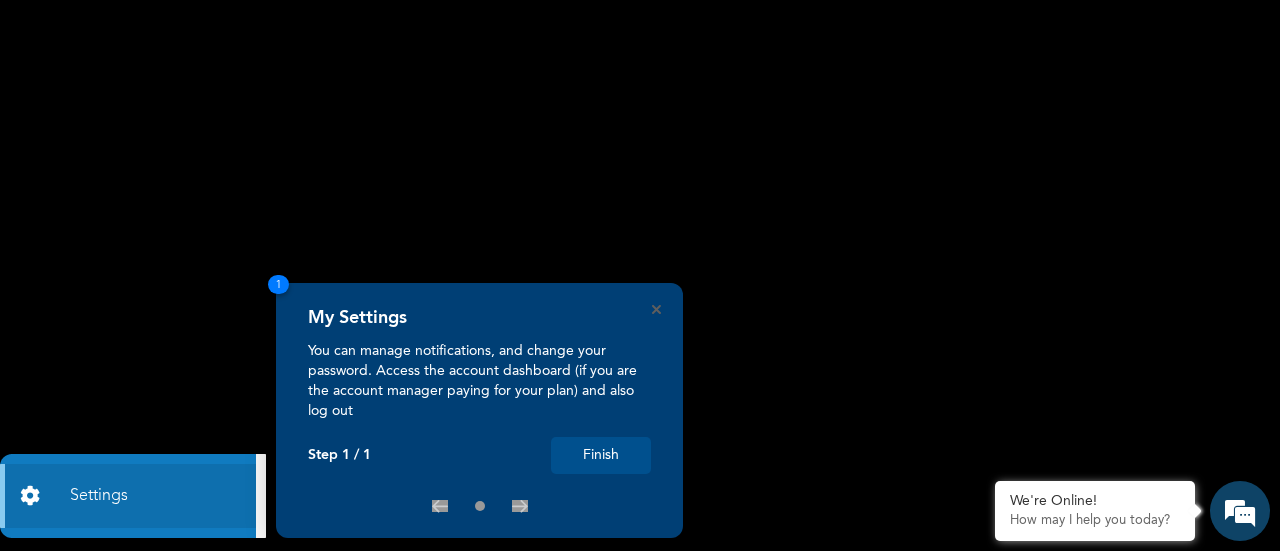 click on "Finish" at bounding box center [601, 455] 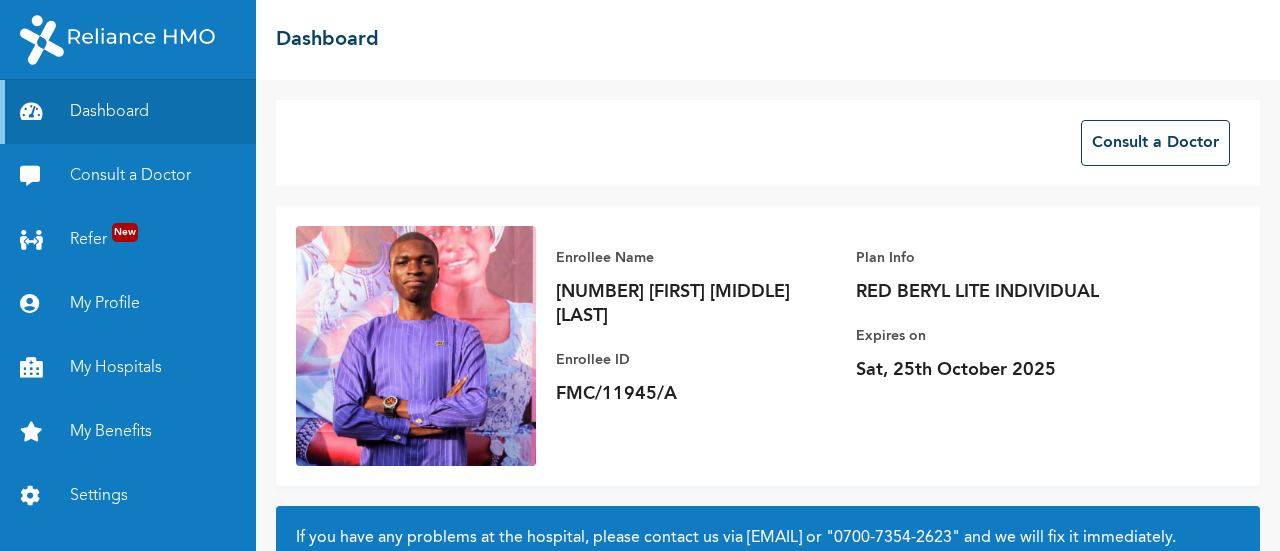 scroll, scrollTop: 0, scrollLeft: 0, axis: both 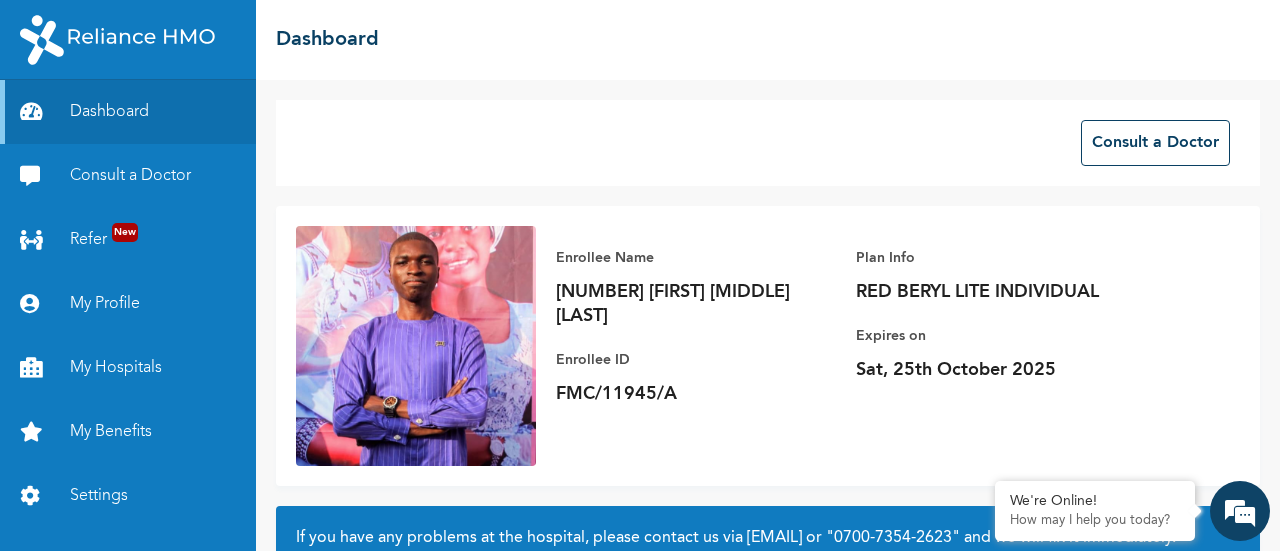 click on "[NUMBER] [FIRST] [MIDDLE] [LAST]" at bounding box center [696, 304] 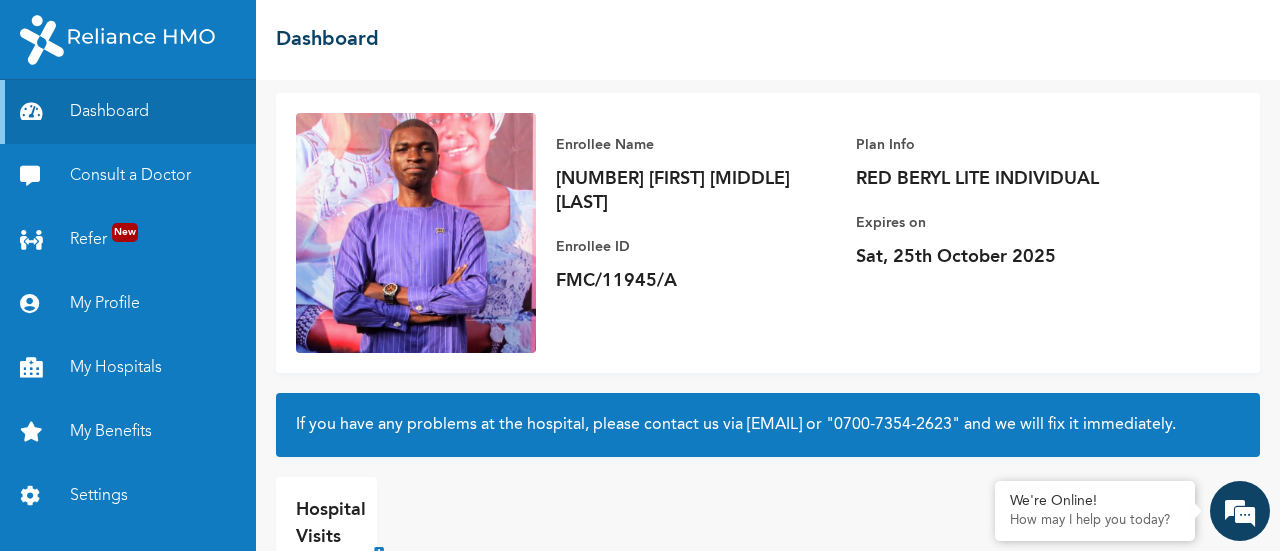 scroll, scrollTop: 118, scrollLeft: 0, axis: vertical 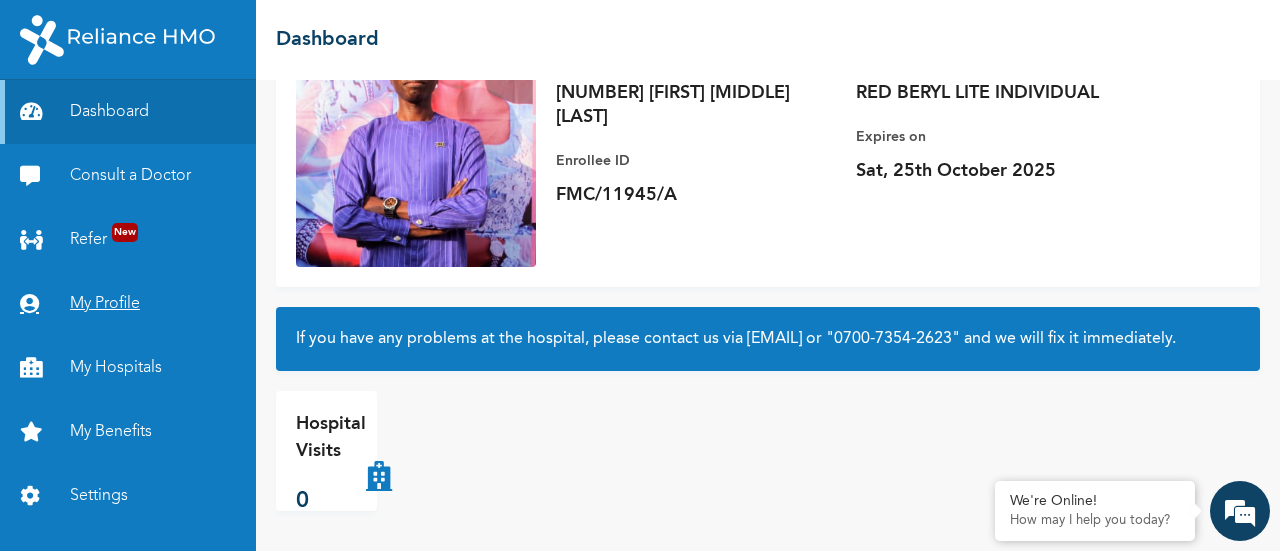 click on "My Profile" at bounding box center (128, 304) 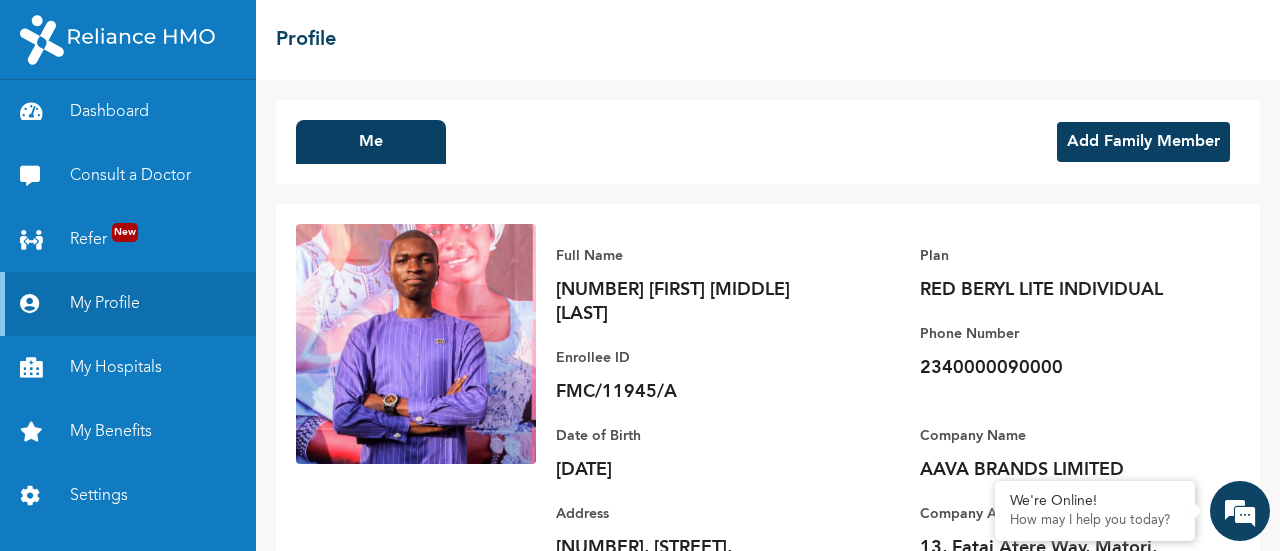 scroll, scrollTop: 112, scrollLeft: 0, axis: vertical 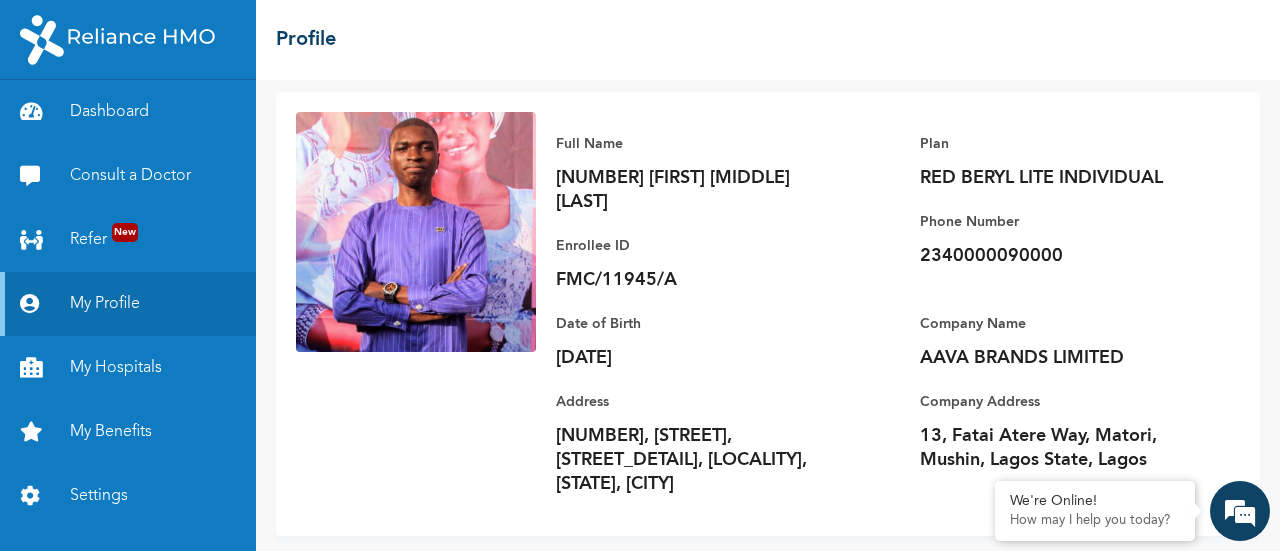 click on "2340000090000" at bounding box center [1060, 256] 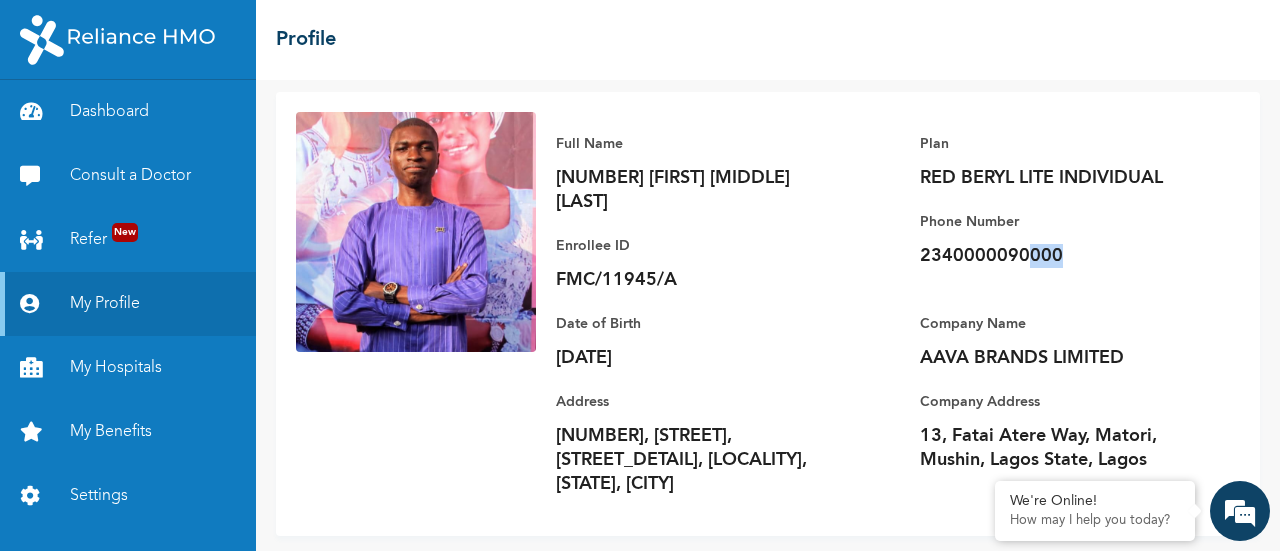 drag, startPoint x: 1056, startPoint y: 257, endPoint x: 1014, endPoint y: 256, distance: 42.0119 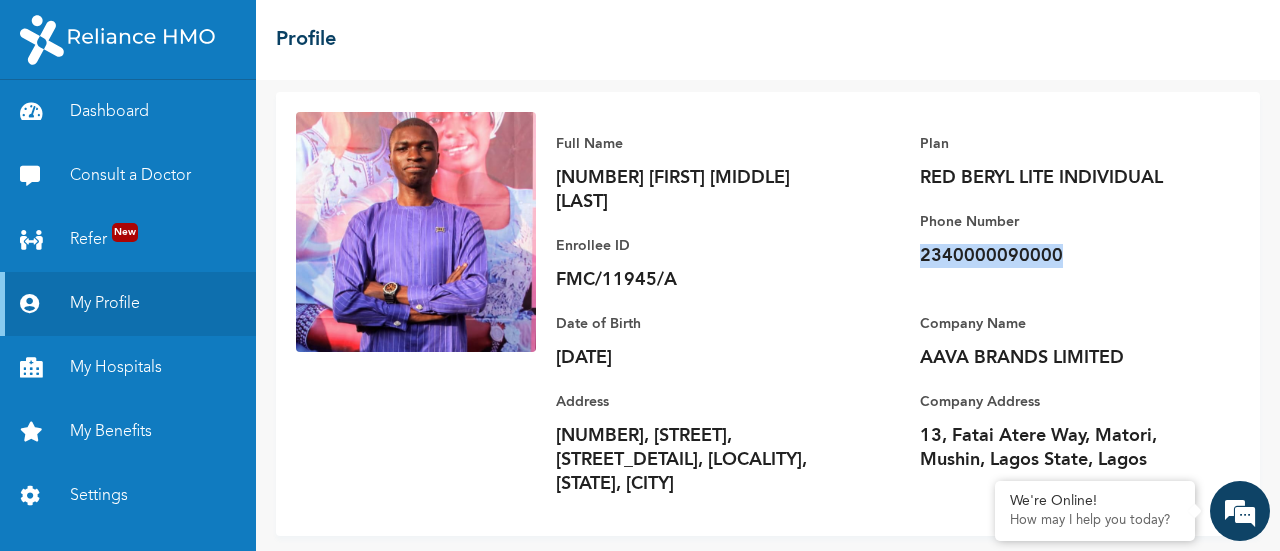 click on "2340000090000" at bounding box center (1060, 256) 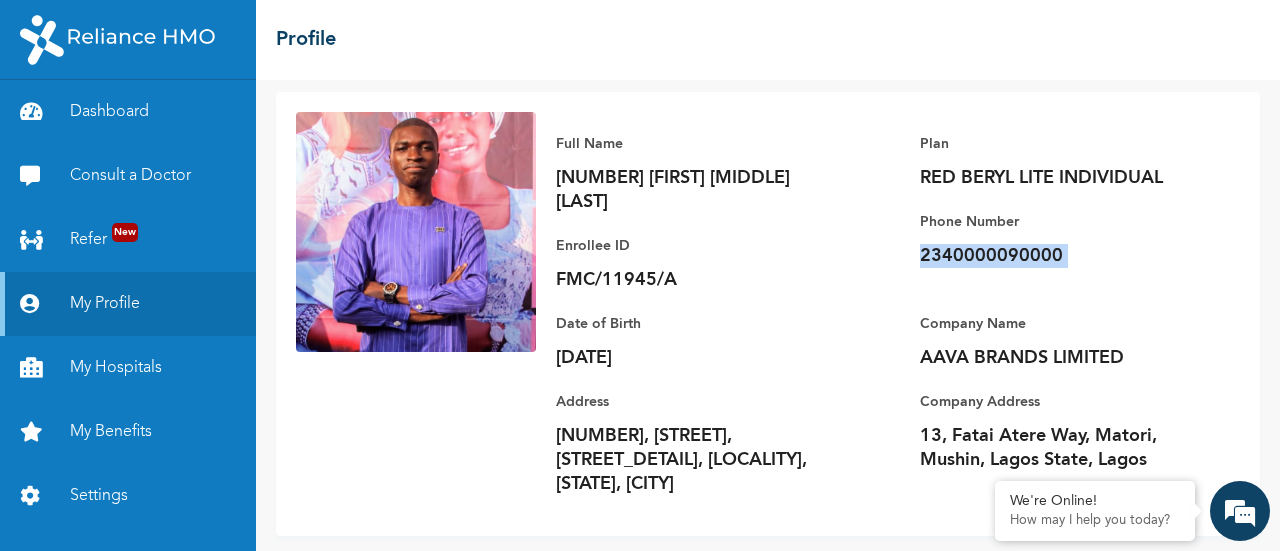 click on "2340000090000" at bounding box center [1060, 256] 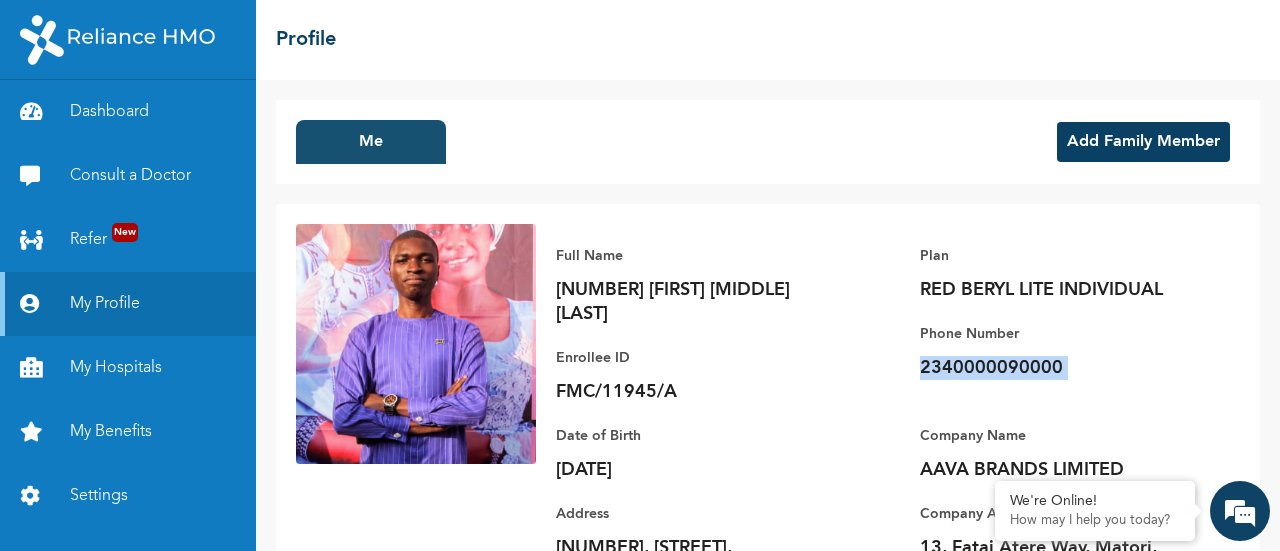 click on "Me" at bounding box center [371, 142] 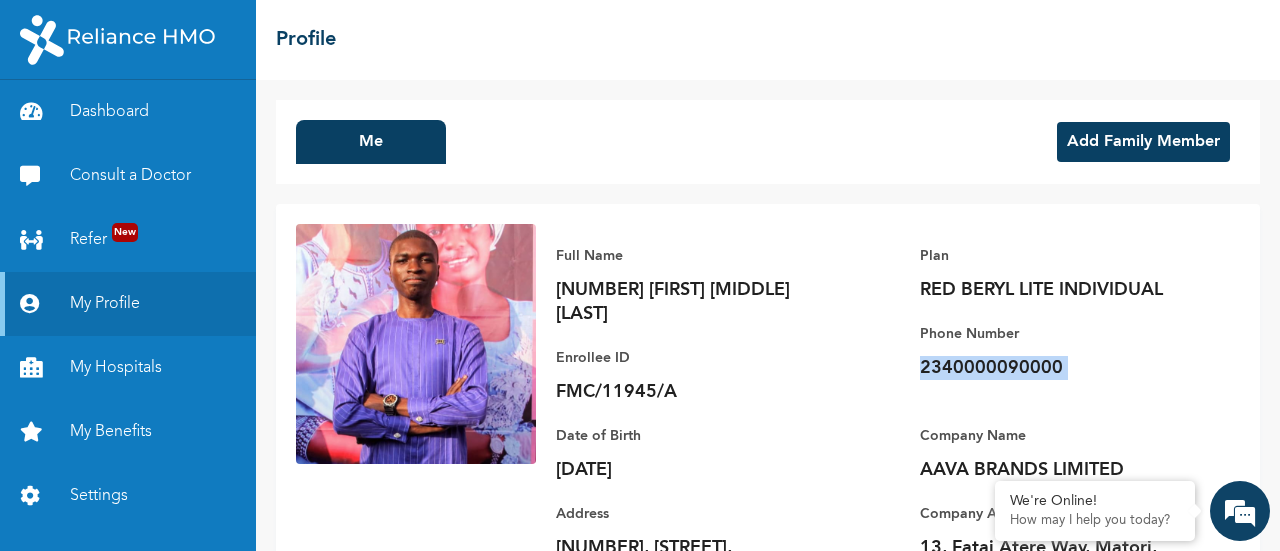 scroll, scrollTop: 112, scrollLeft: 0, axis: vertical 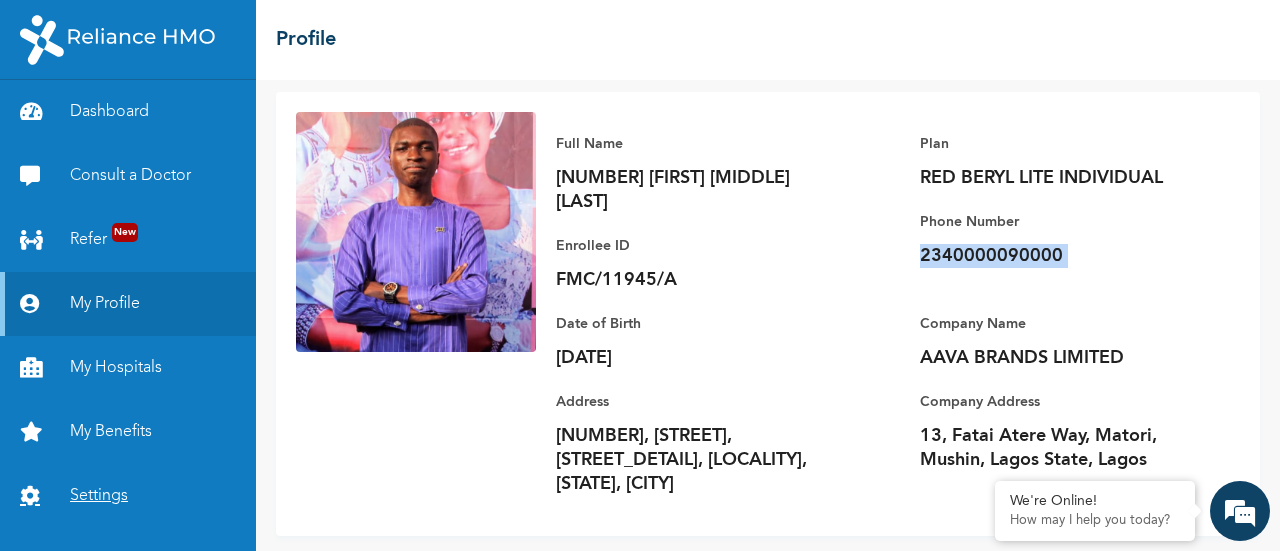 click on "Settings" at bounding box center [128, 496] 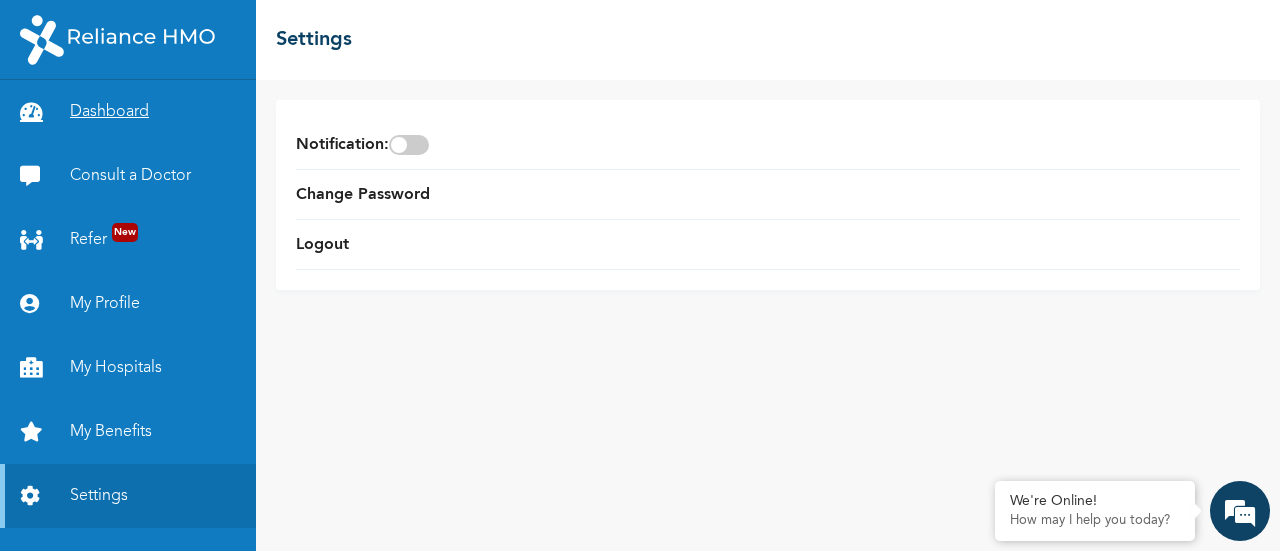 click on "Dashboard" at bounding box center [128, 112] 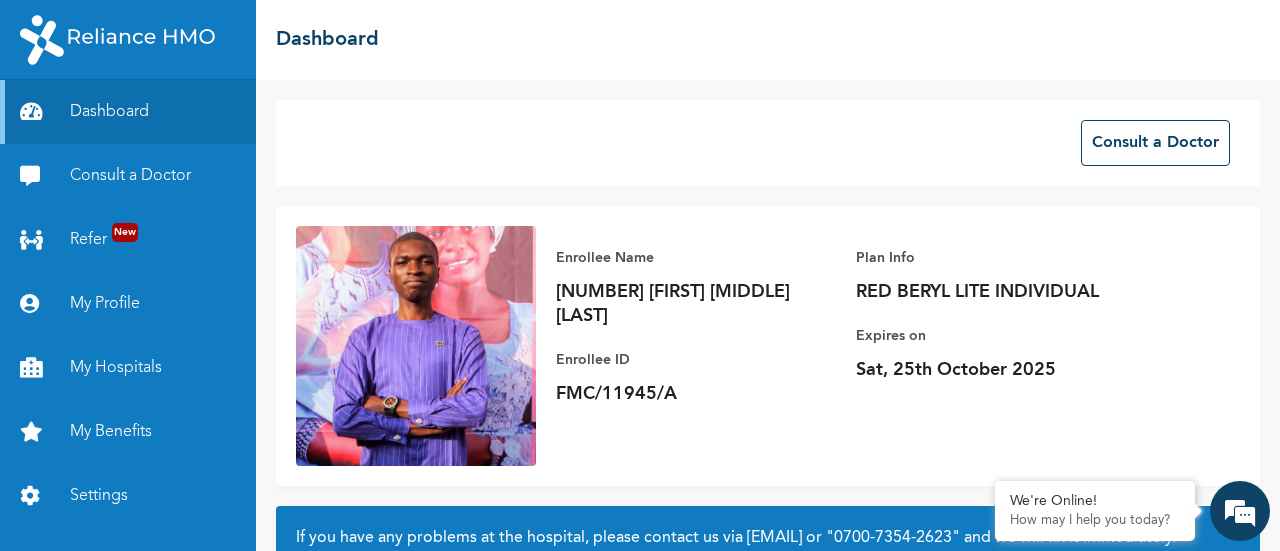 scroll, scrollTop: 223, scrollLeft: 0, axis: vertical 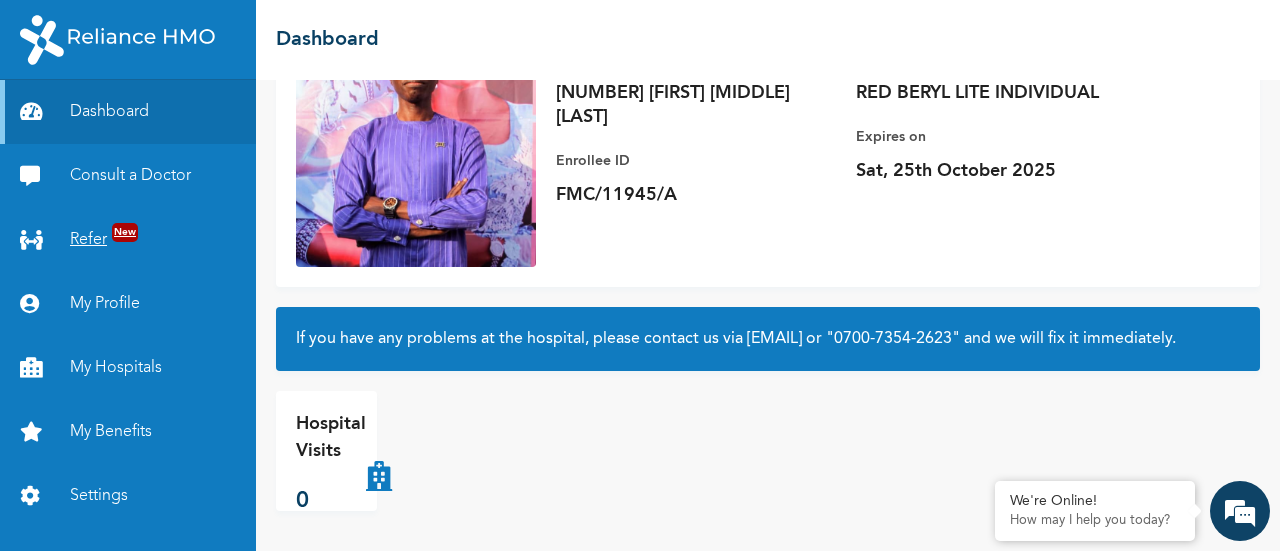 click on "Refer New" at bounding box center [128, 240] 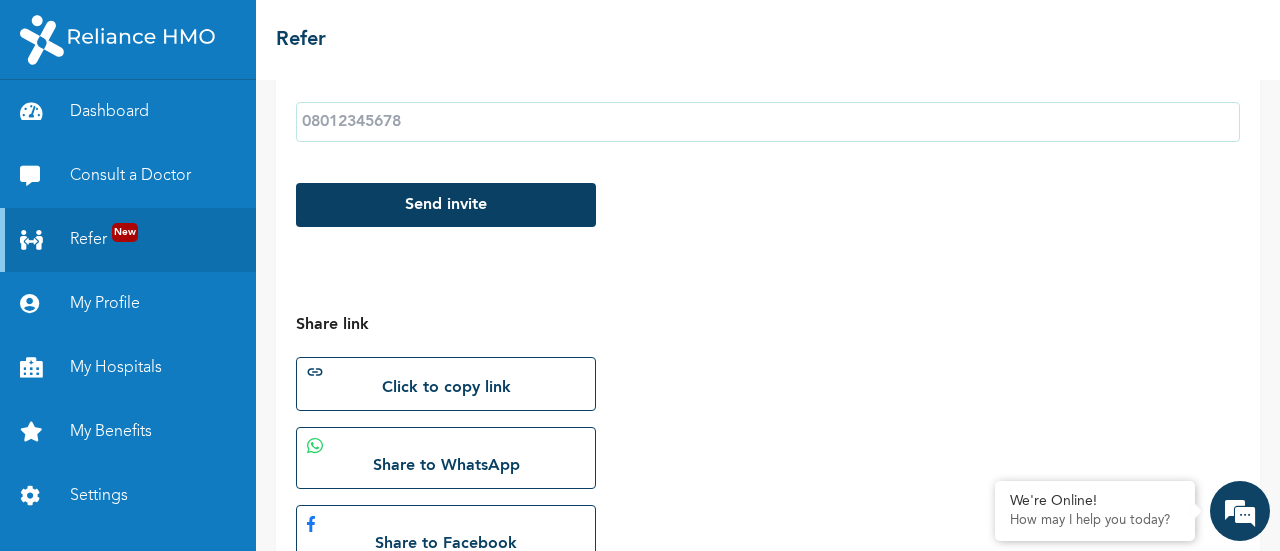 scroll, scrollTop: 406, scrollLeft: 0, axis: vertical 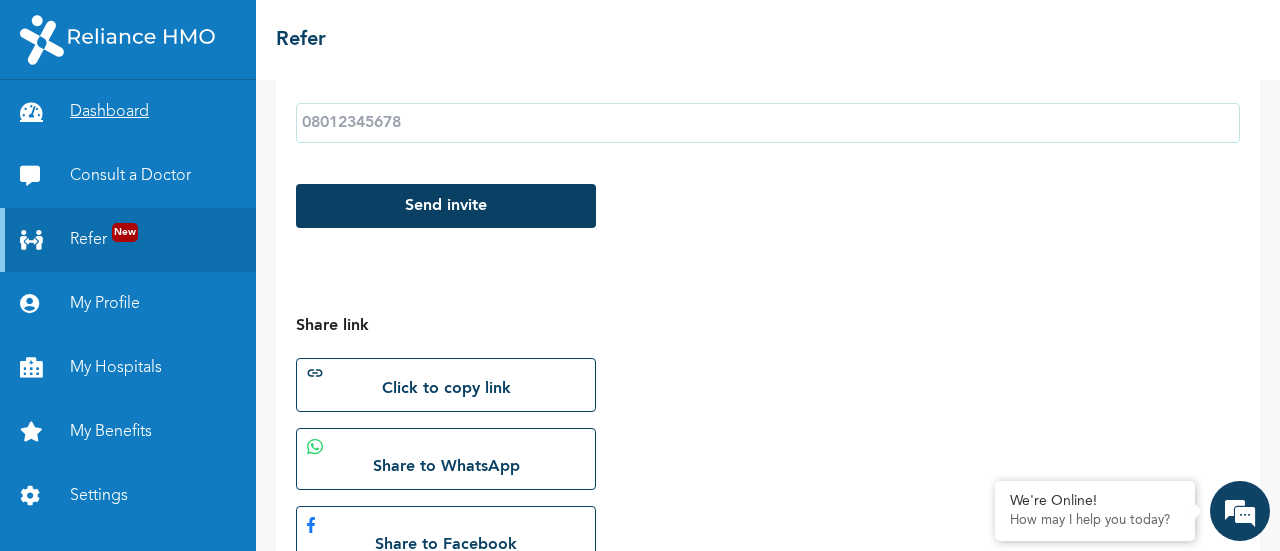 click on "Dashboard" at bounding box center [128, 112] 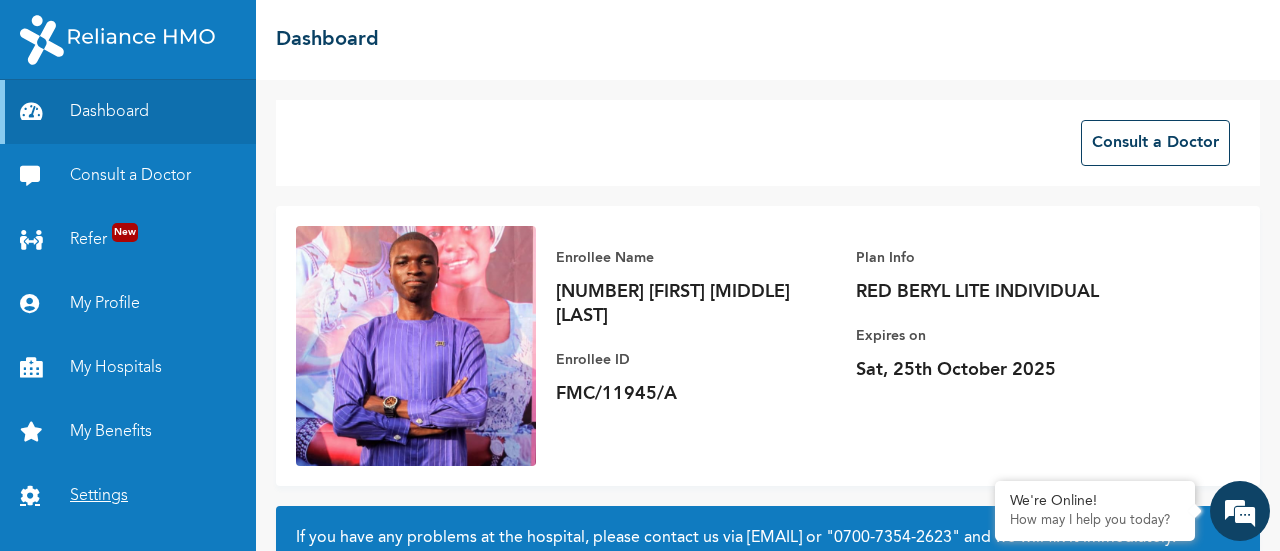 click on "Settings" at bounding box center (128, 496) 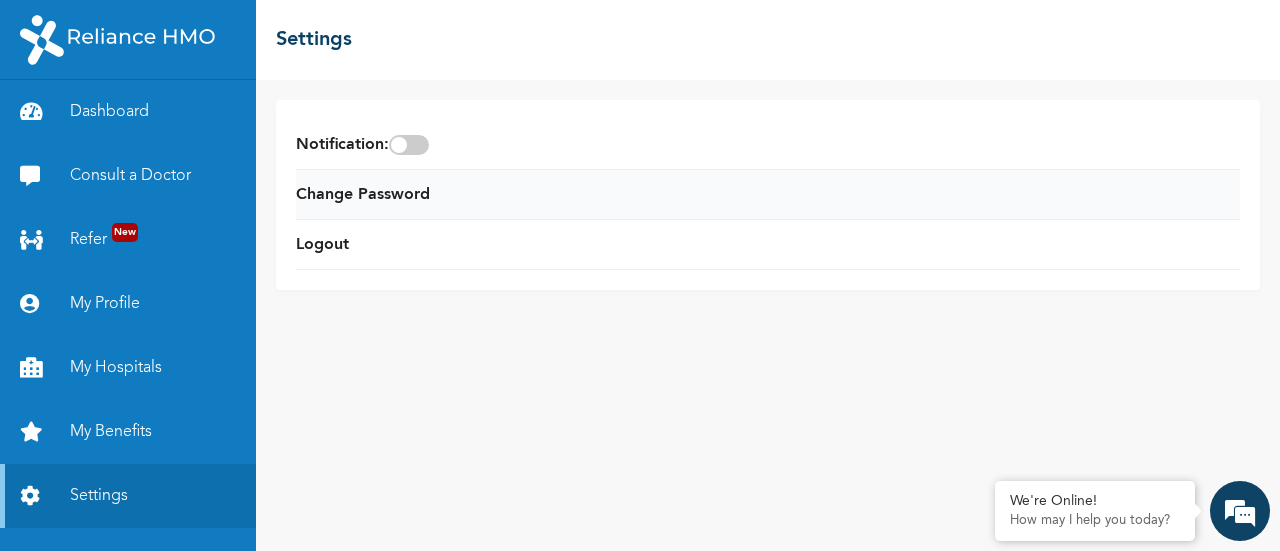 click on "Change Password" at bounding box center [768, 195] 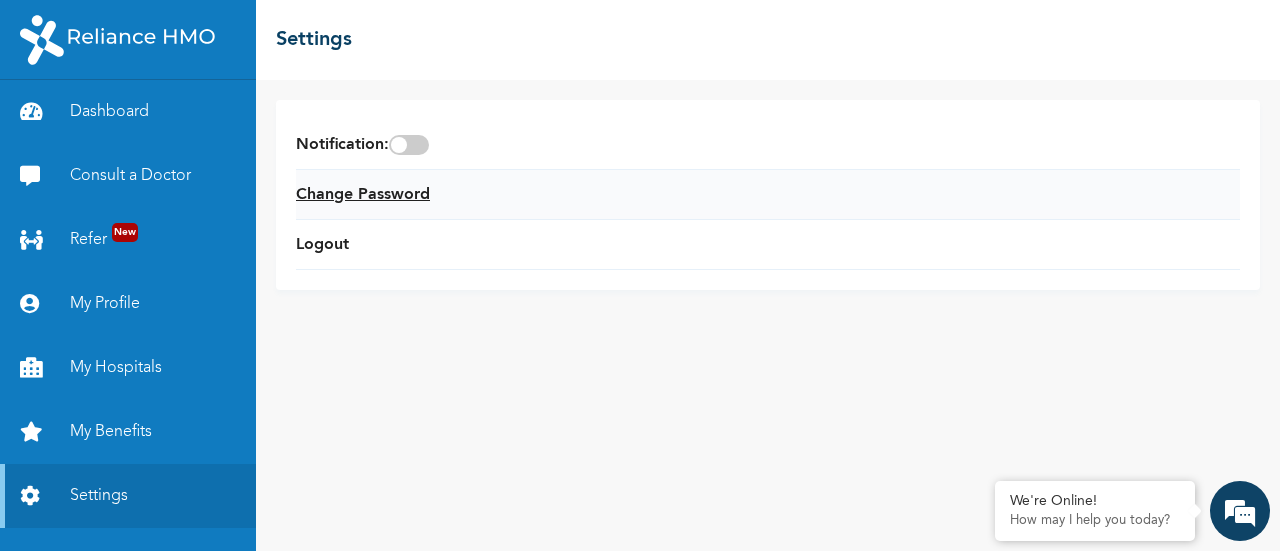 click on "Change Password" at bounding box center (363, 195) 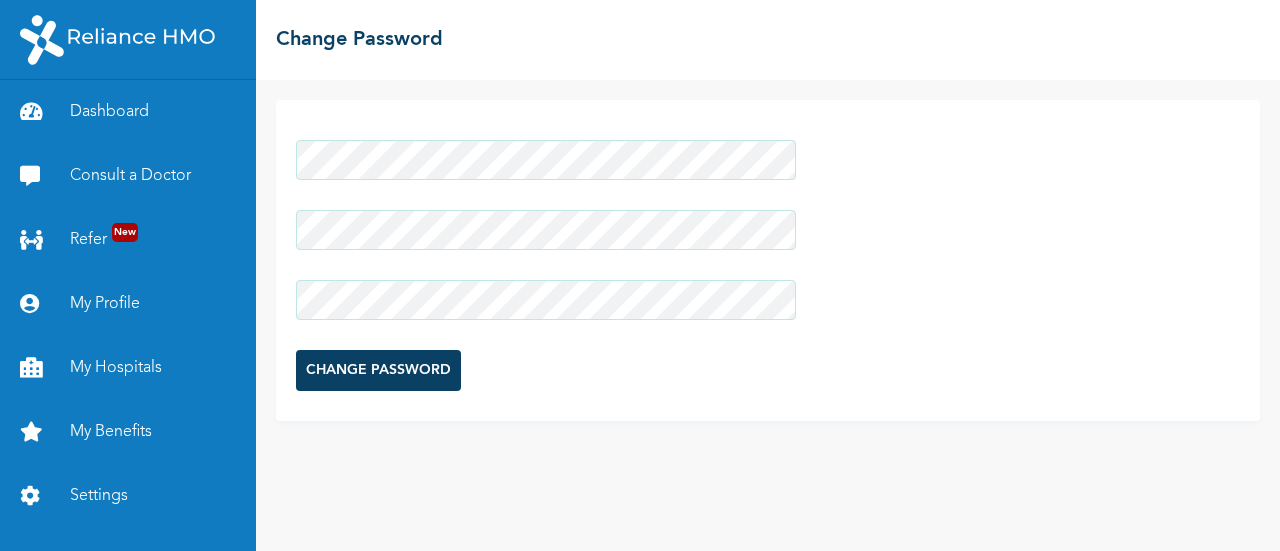 scroll, scrollTop: 0, scrollLeft: 0, axis: both 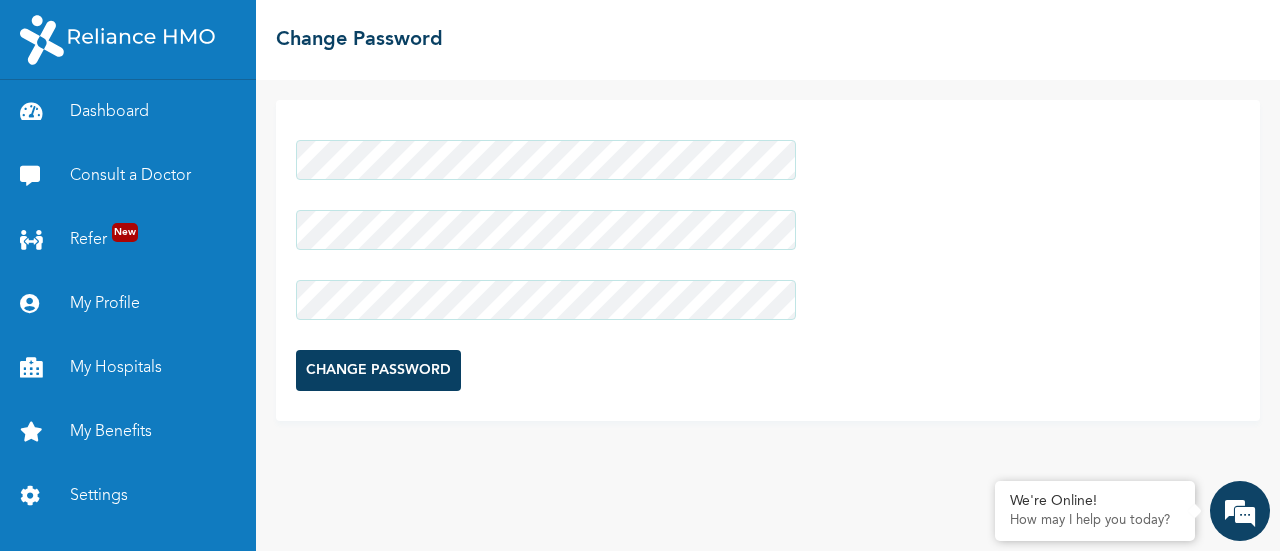 click on "CHANGE PASSWORD" at bounding box center [378, 370] 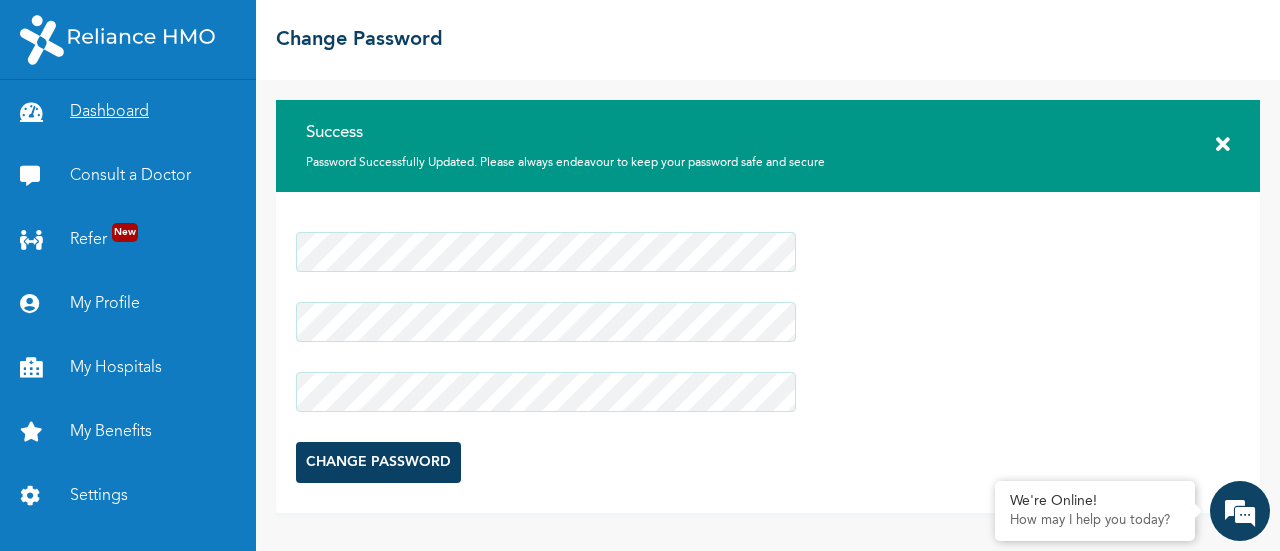 click on "Dashboard" at bounding box center (128, 112) 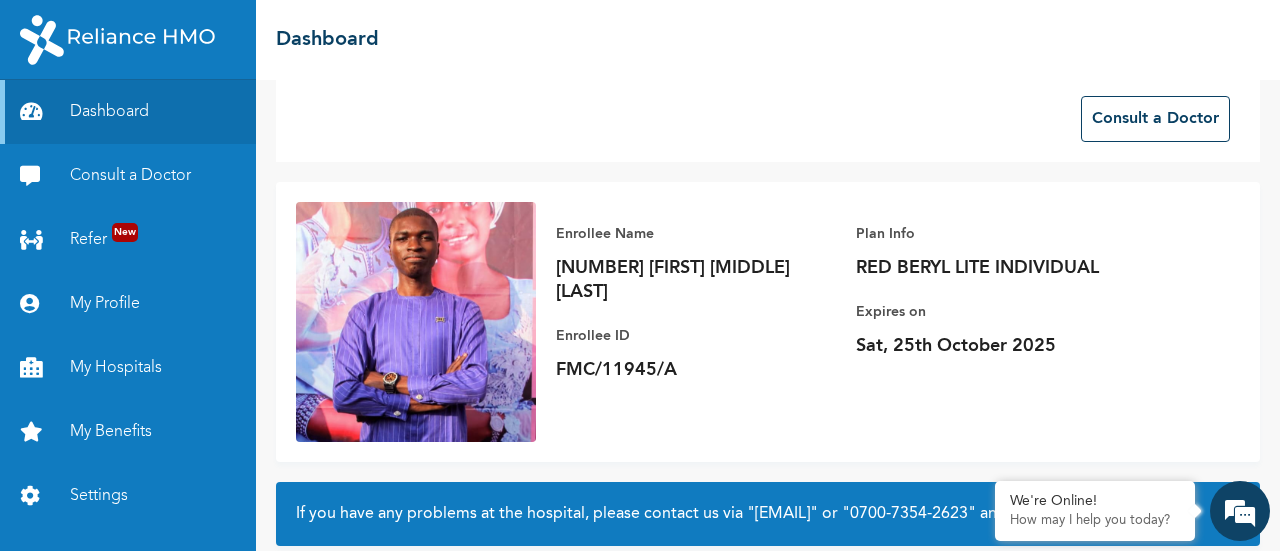 scroll, scrollTop: 21, scrollLeft: 0, axis: vertical 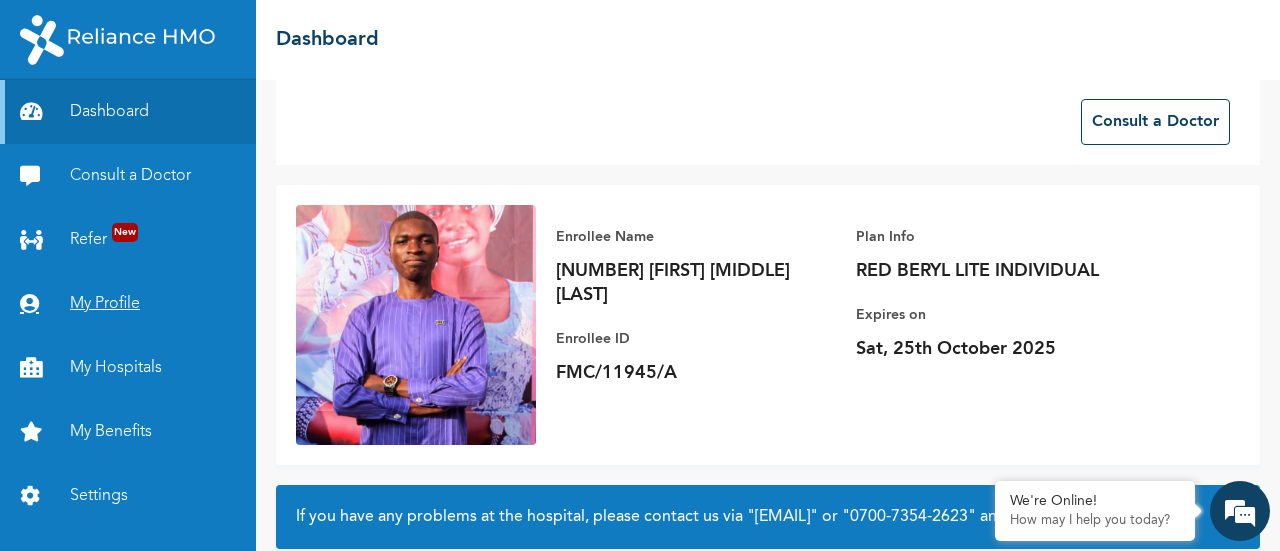 click on "My Profile" at bounding box center [128, 304] 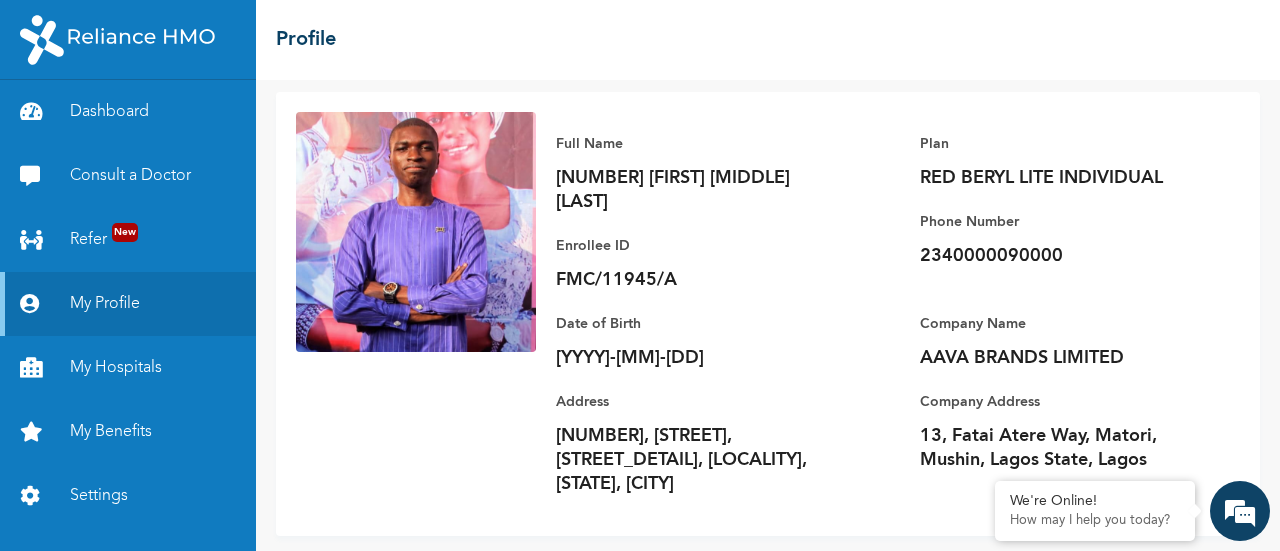scroll, scrollTop: 112, scrollLeft: 0, axis: vertical 